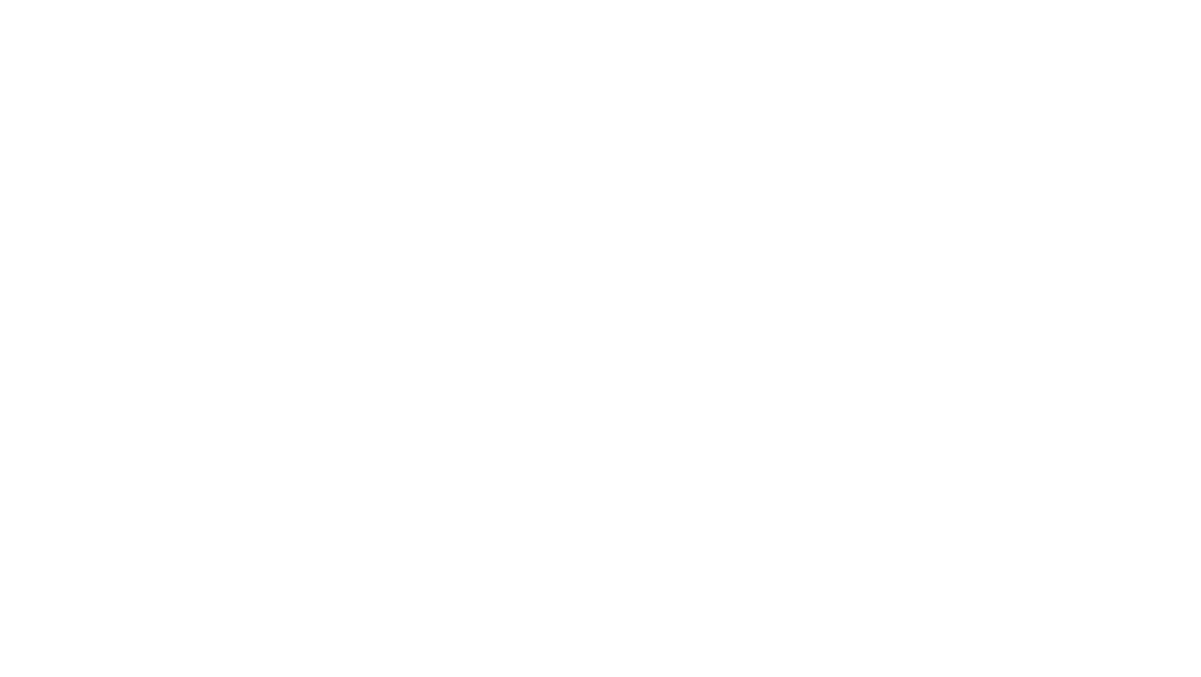 scroll, scrollTop: 0, scrollLeft: 0, axis: both 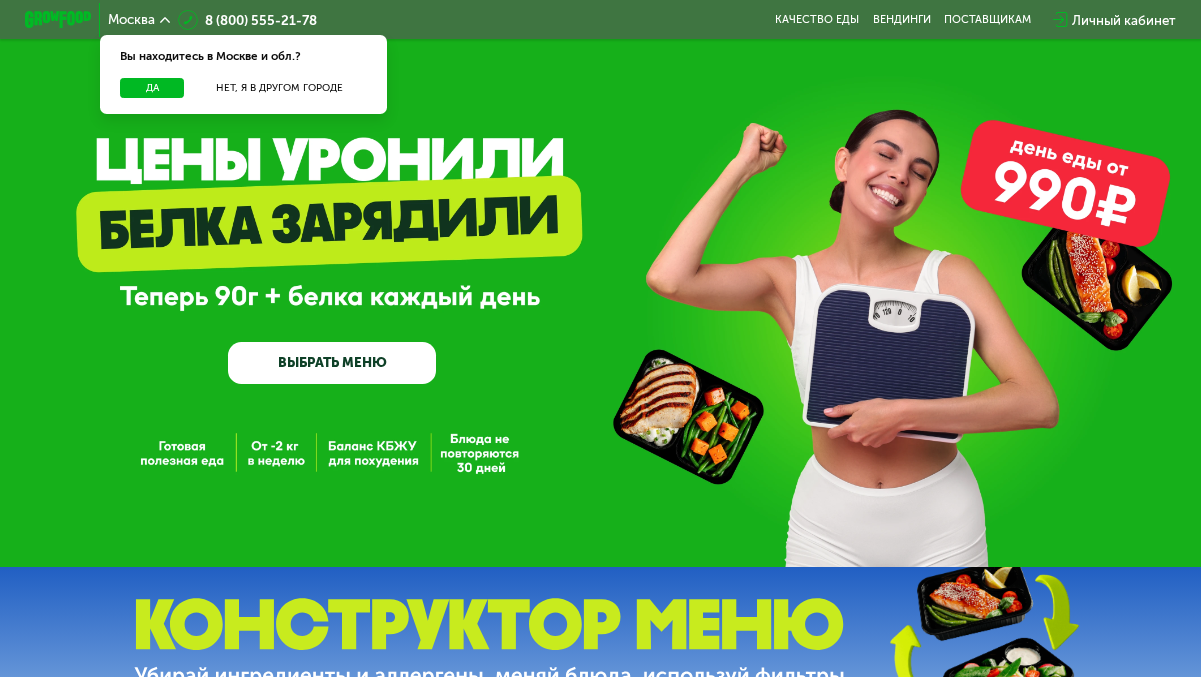 click on "Личный кабинет" at bounding box center [1124, 20] 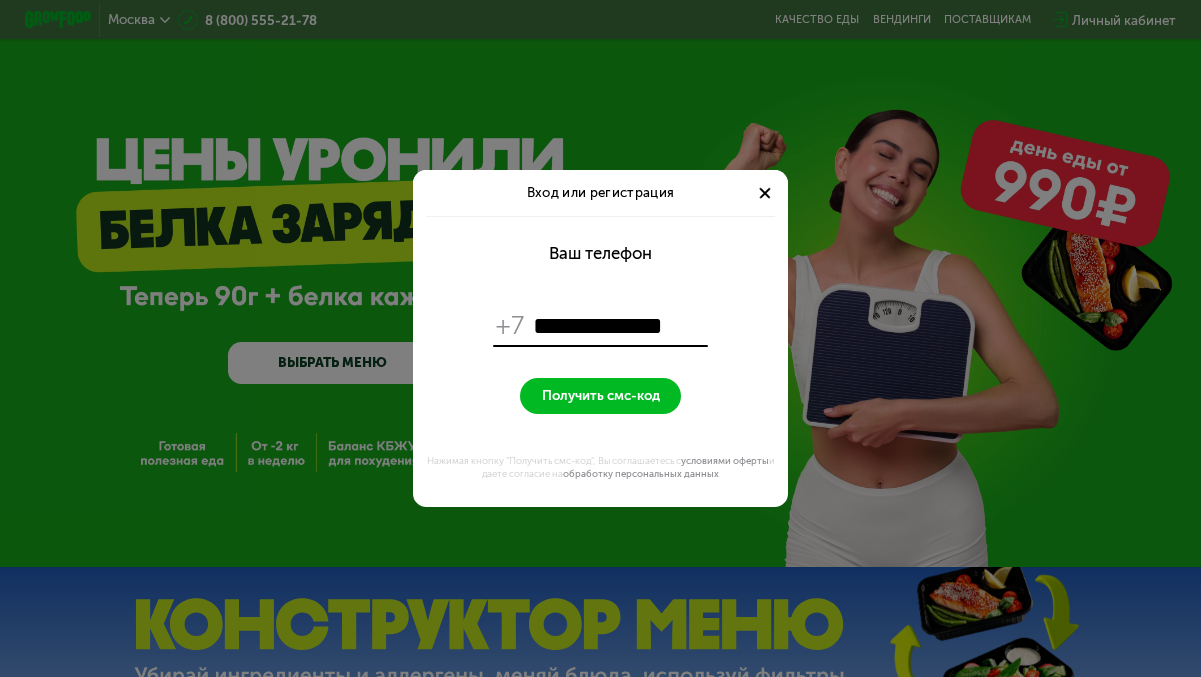 type on "**********" 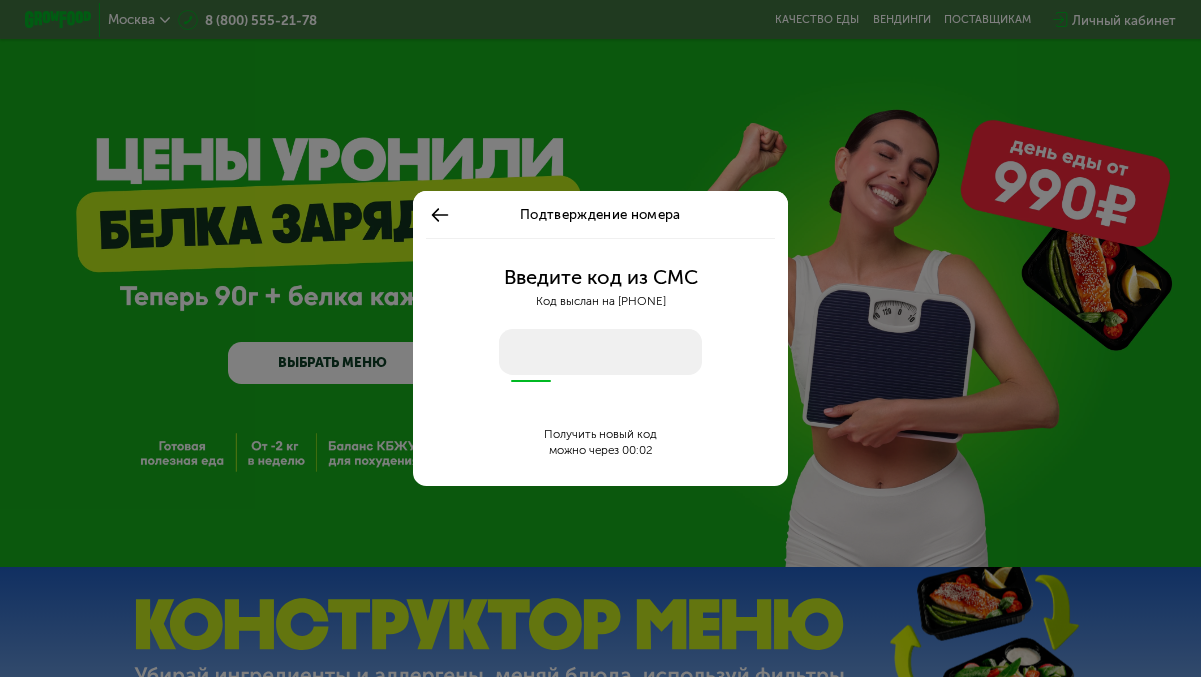 click at bounding box center (600, 352) 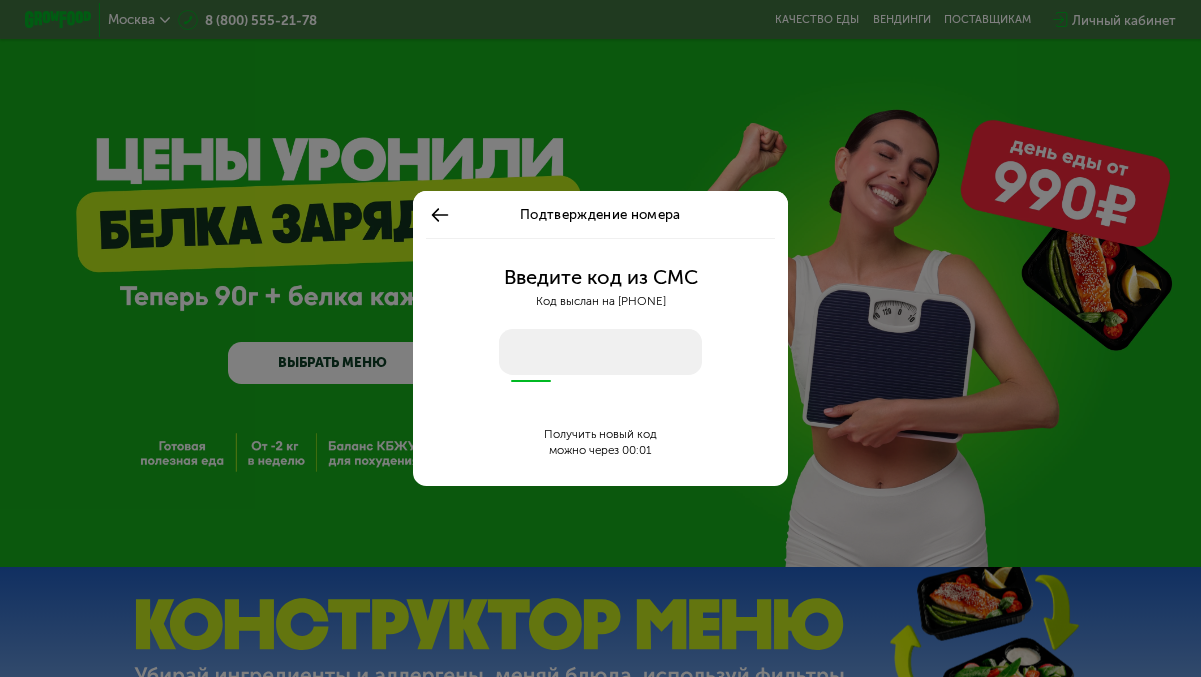 click at bounding box center [600, 352] 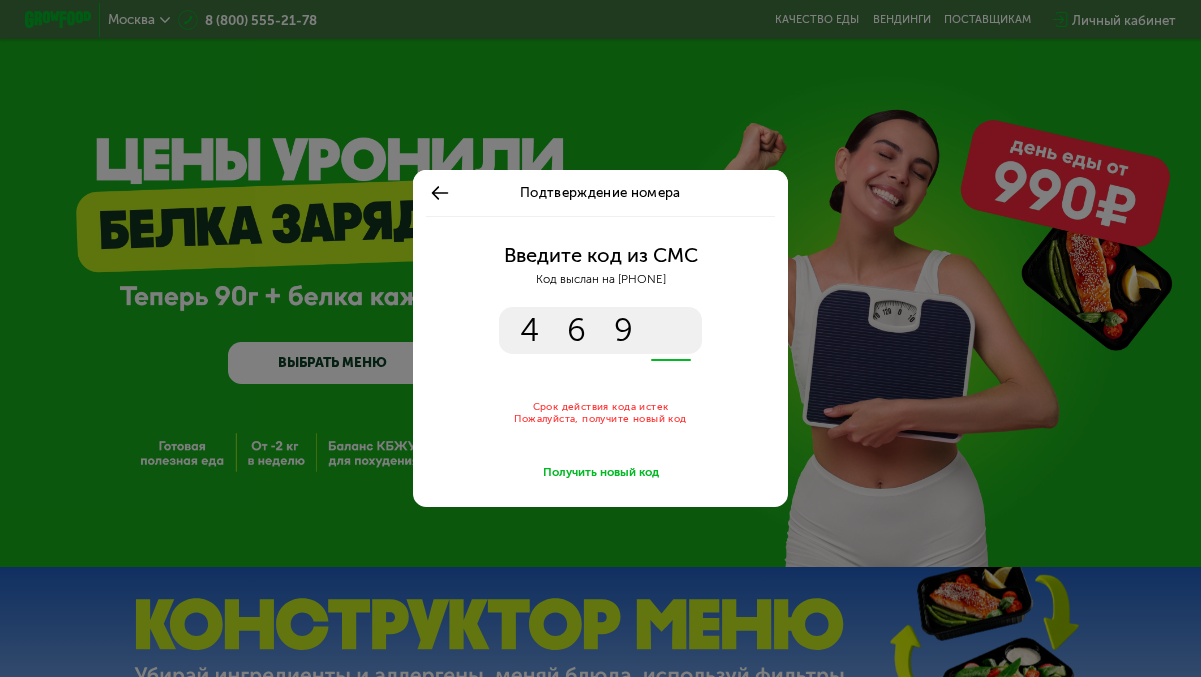 type on "****" 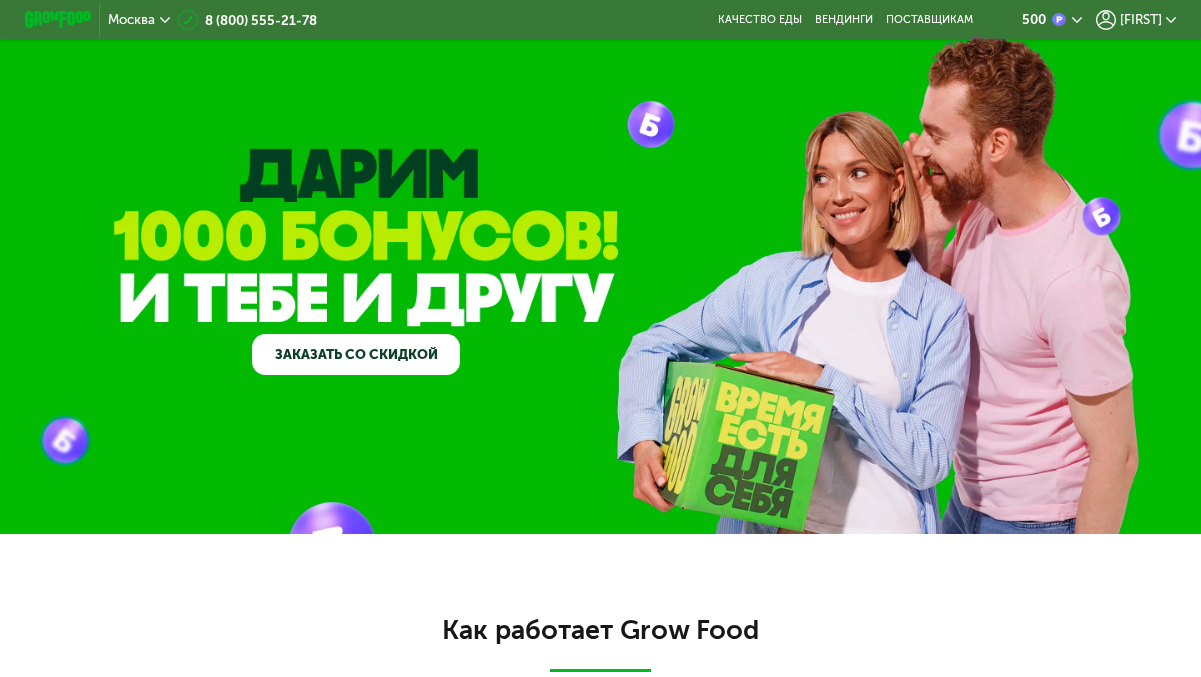 click on "[FIRST]" 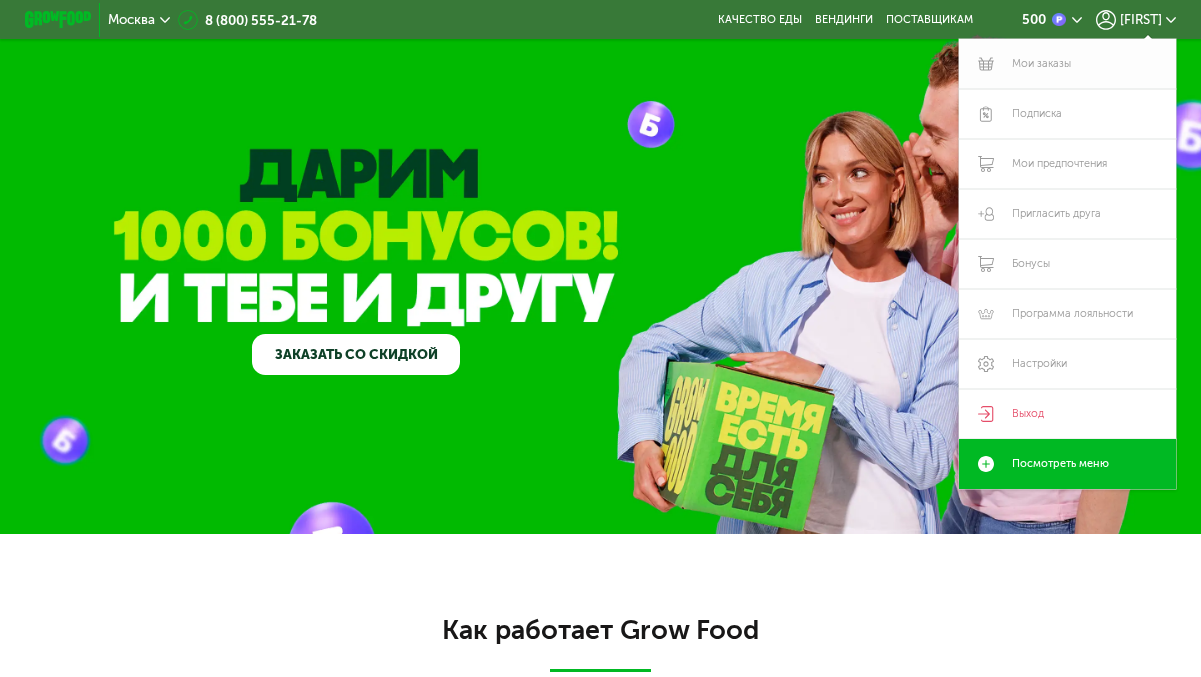 click on "Мои заказы" at bounding box center (1067, 64) 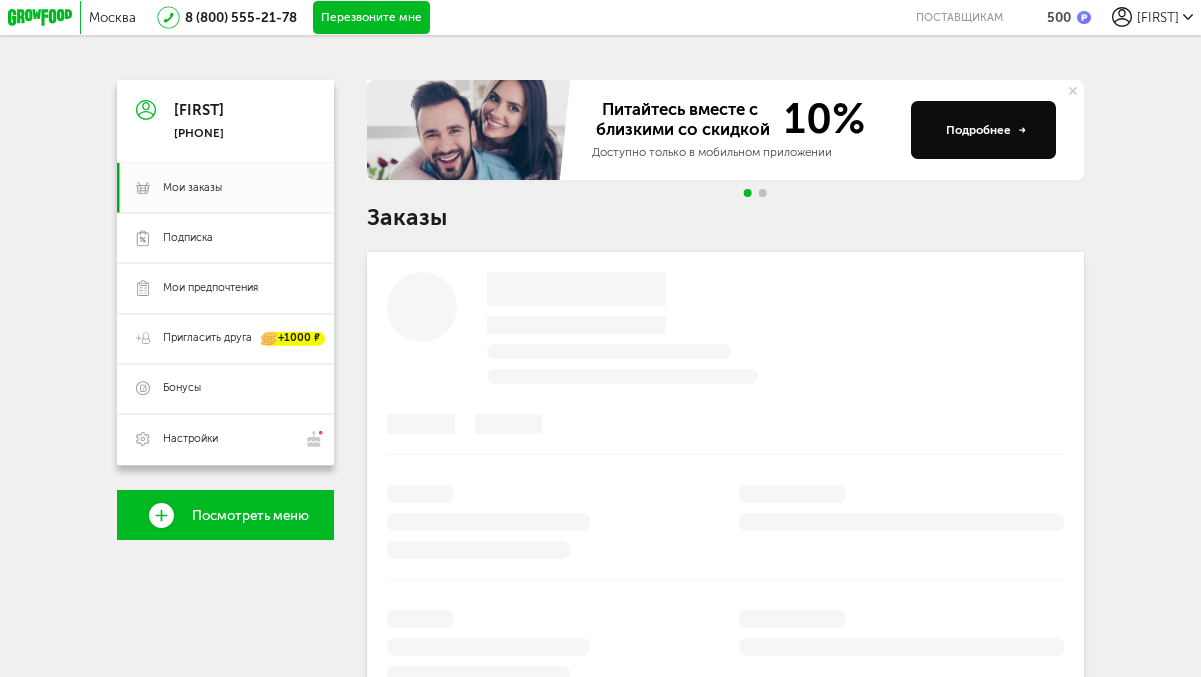 scroll, scrollTop: 0, scrollLeft: 0, axis: both 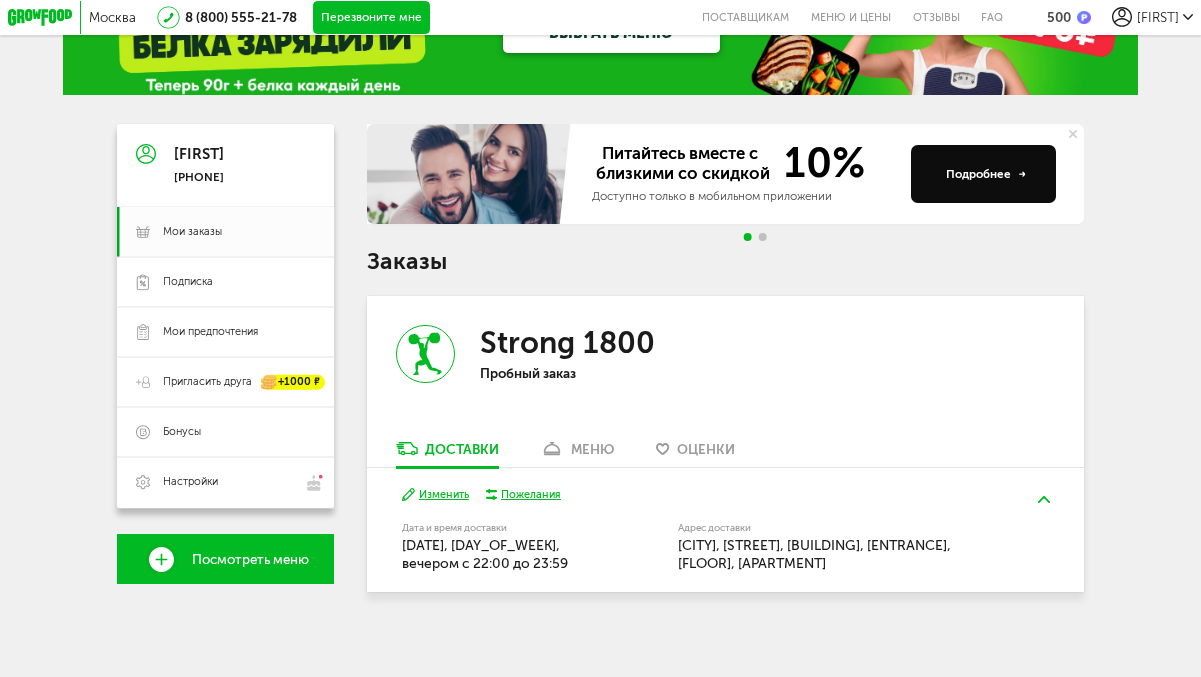 click on "меню" at bounding box center [592, 449] 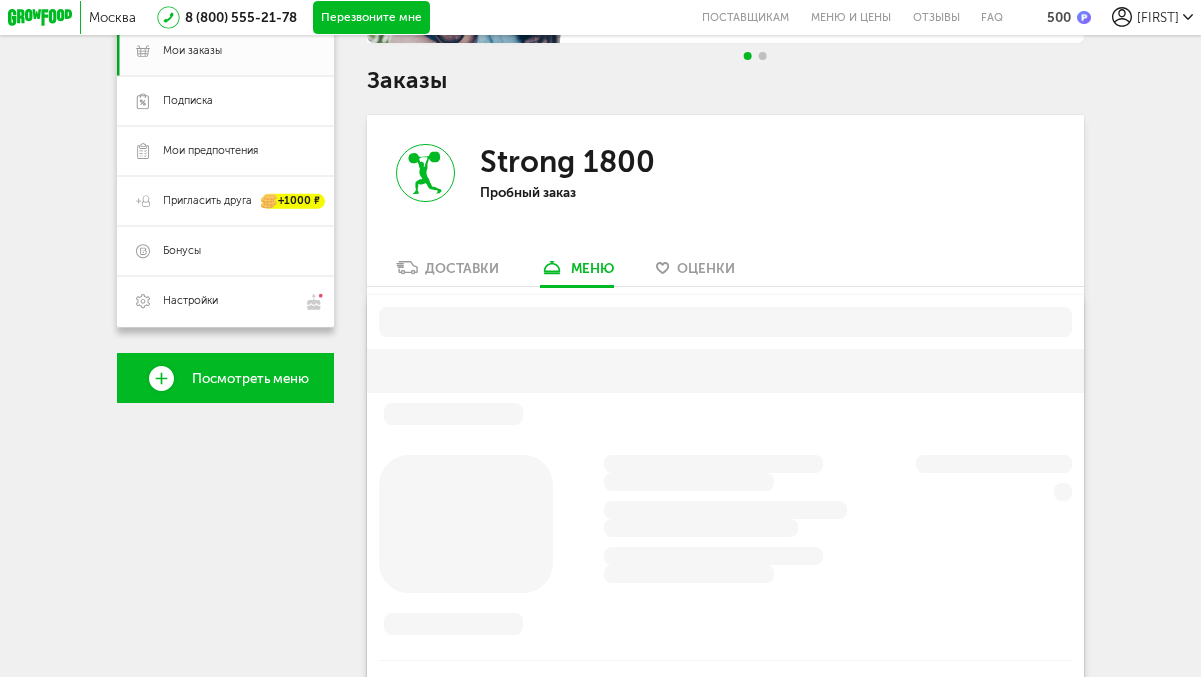 scroll, scrollTop: 318, scrollLeft: 0, axis: vertical 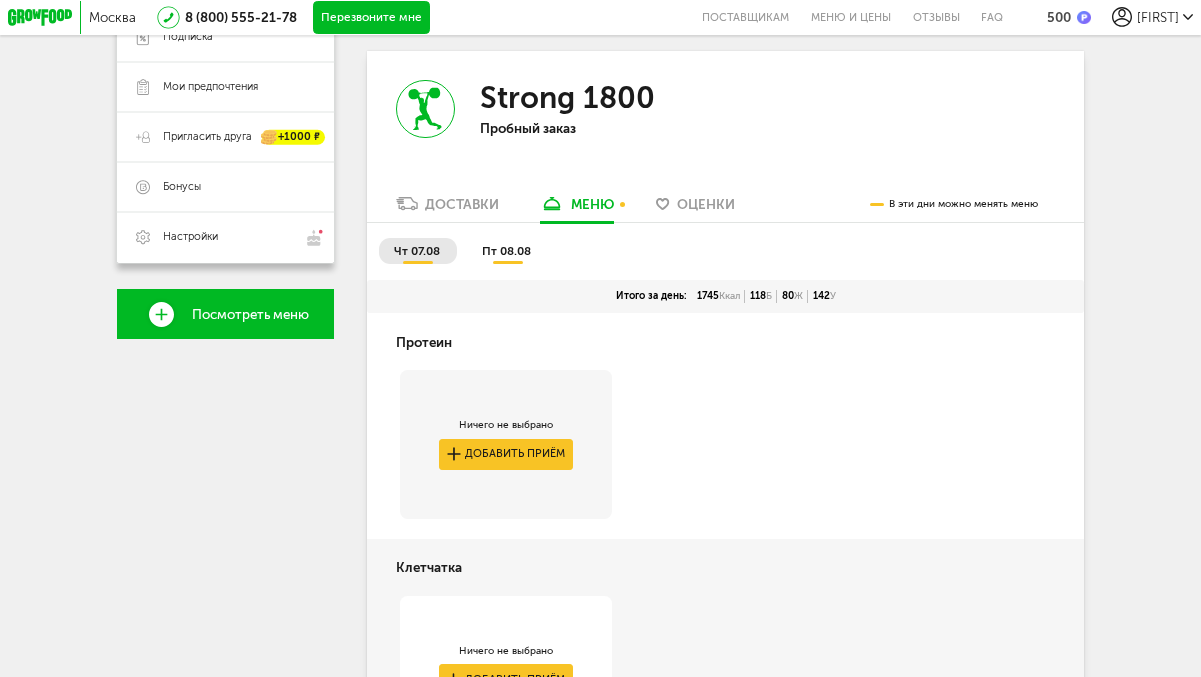 click on "пт 08.08" at bounding box center [506, 251] 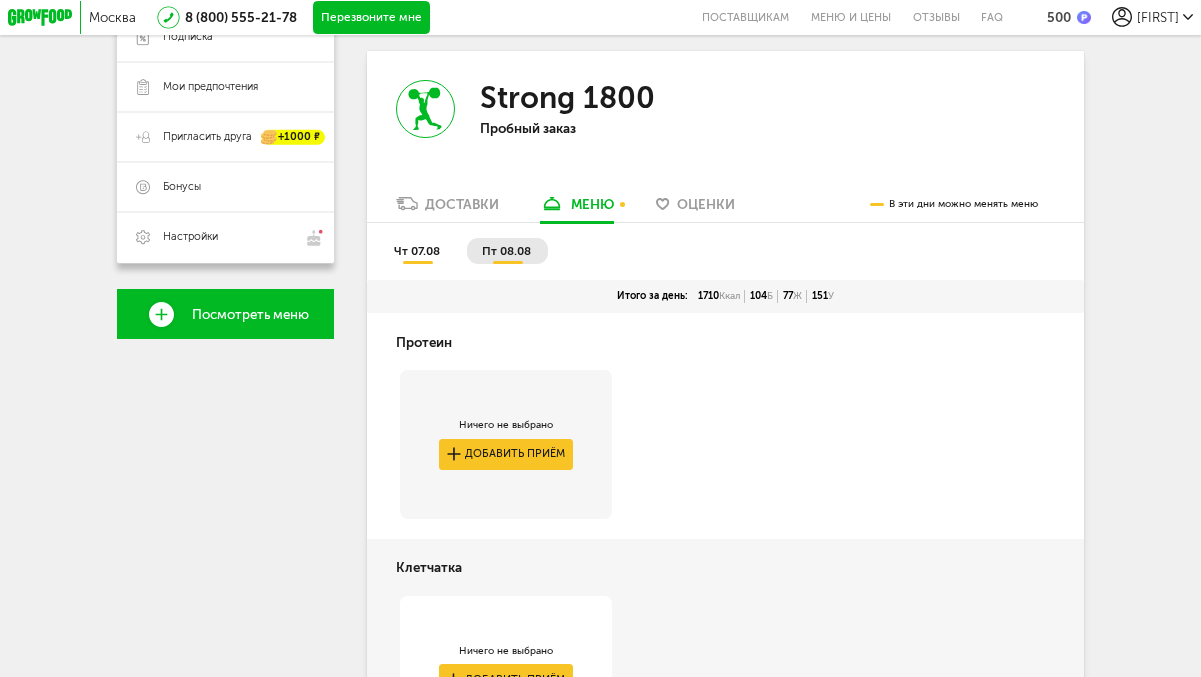 click on "чт 07.08" at bounding box center [417, 251] 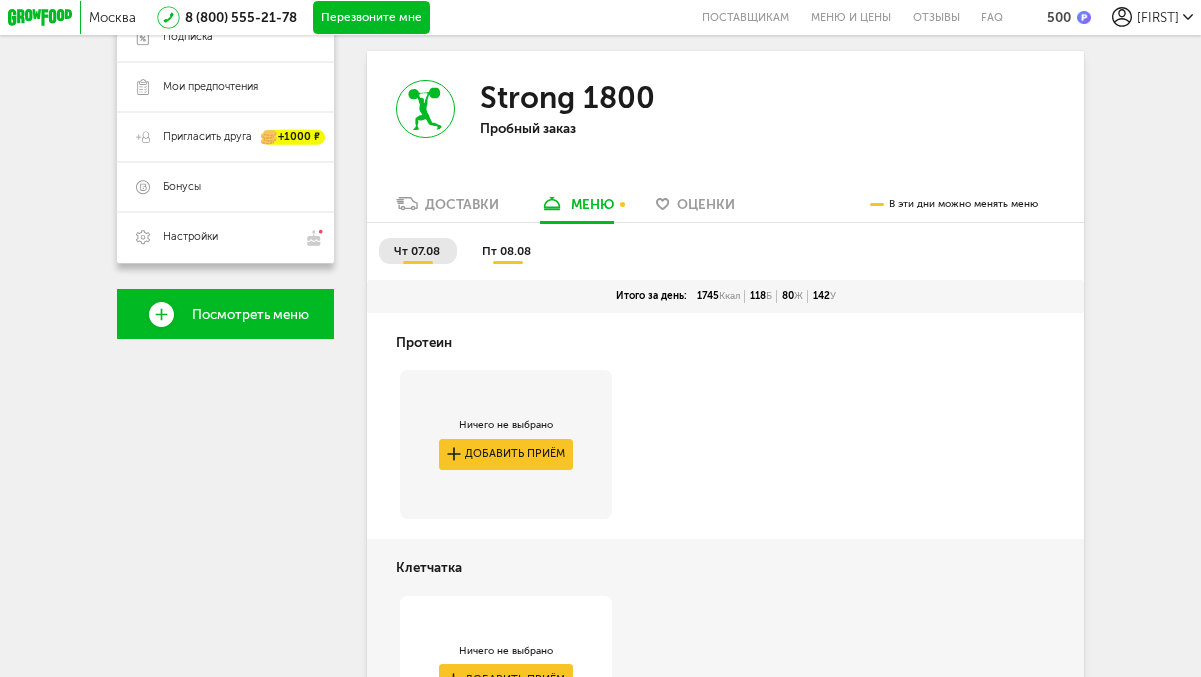 click on "пт 08.08" at bounding box center [506, 251] 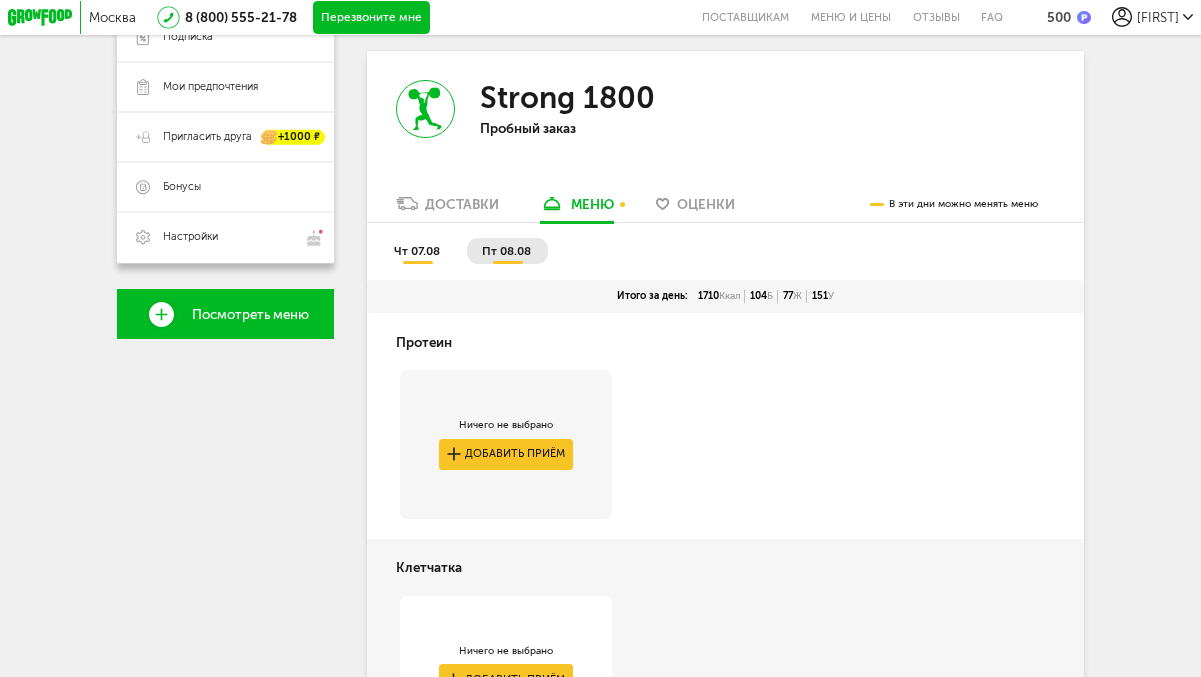 click on "чт 07.08" at bounding box center [417, 251] 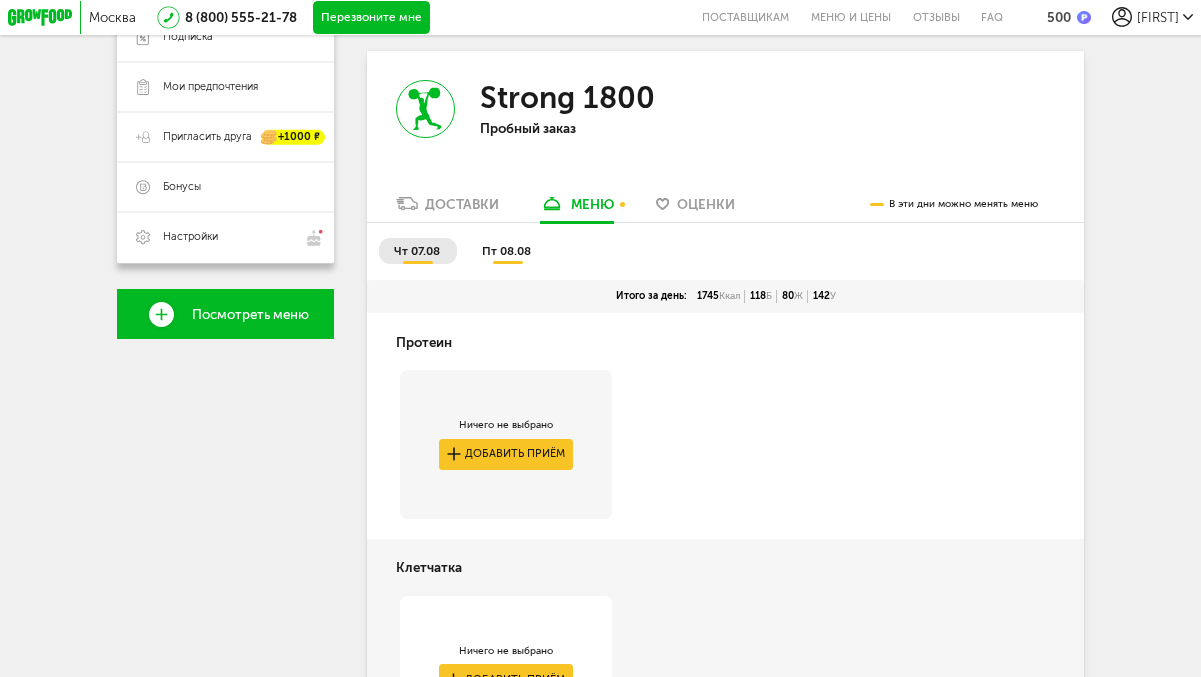 click on "пт 08.08" at bounding box center [506, 251] 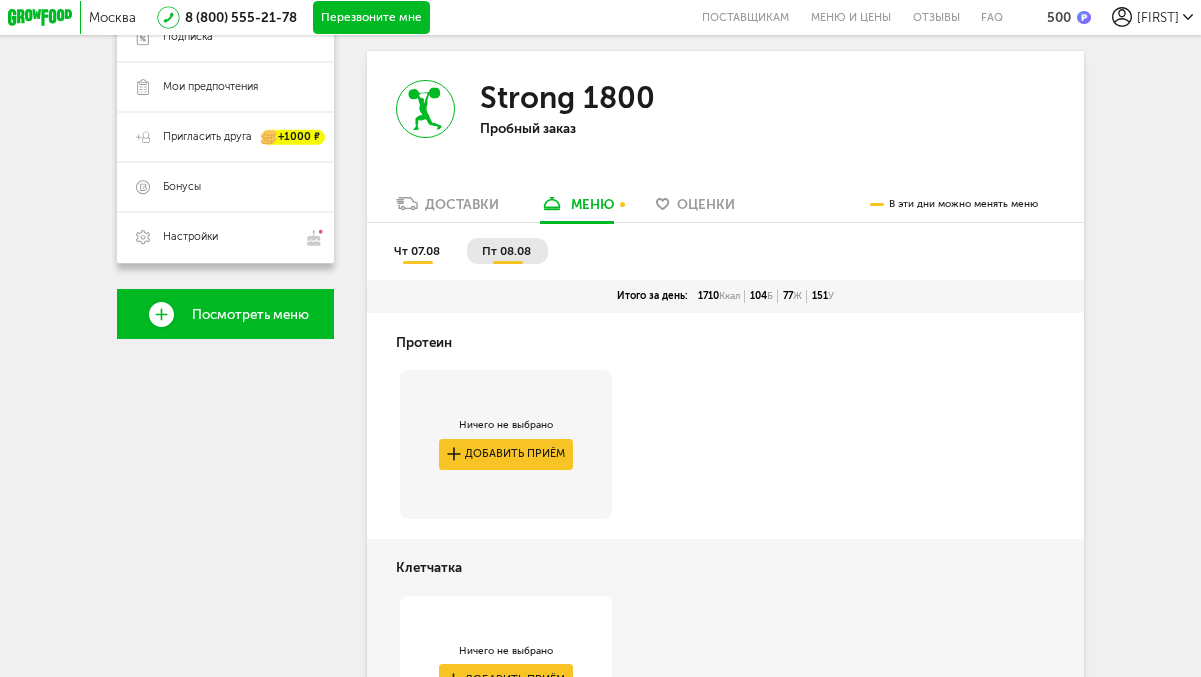 click on "чт 07.08" at bounding box center (417, 251) 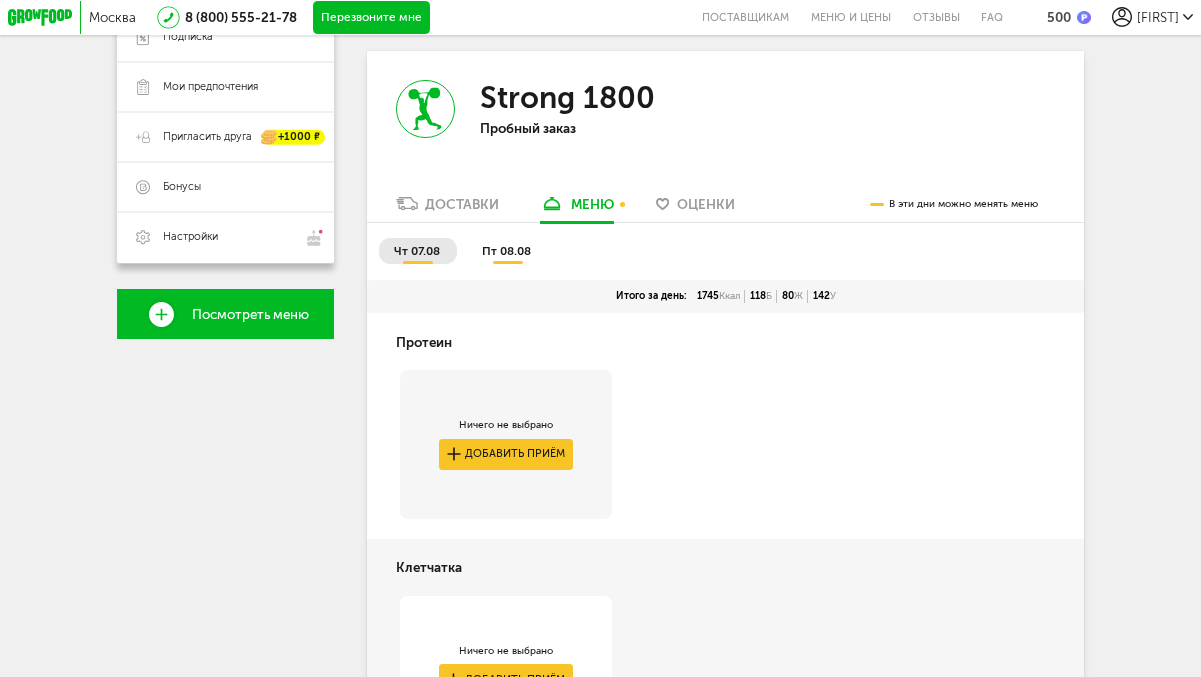 click on "пт 08.08" at bounding box center (506, 251) 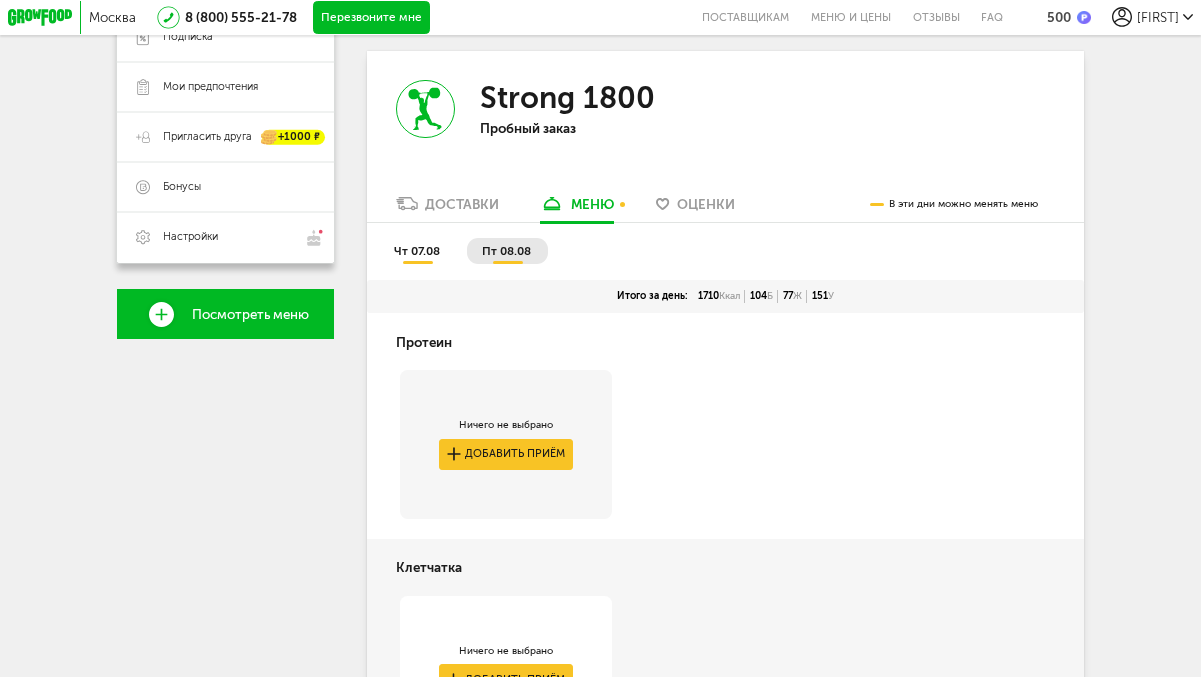 click on "чт 07.08" at bounding box center [417, 251] 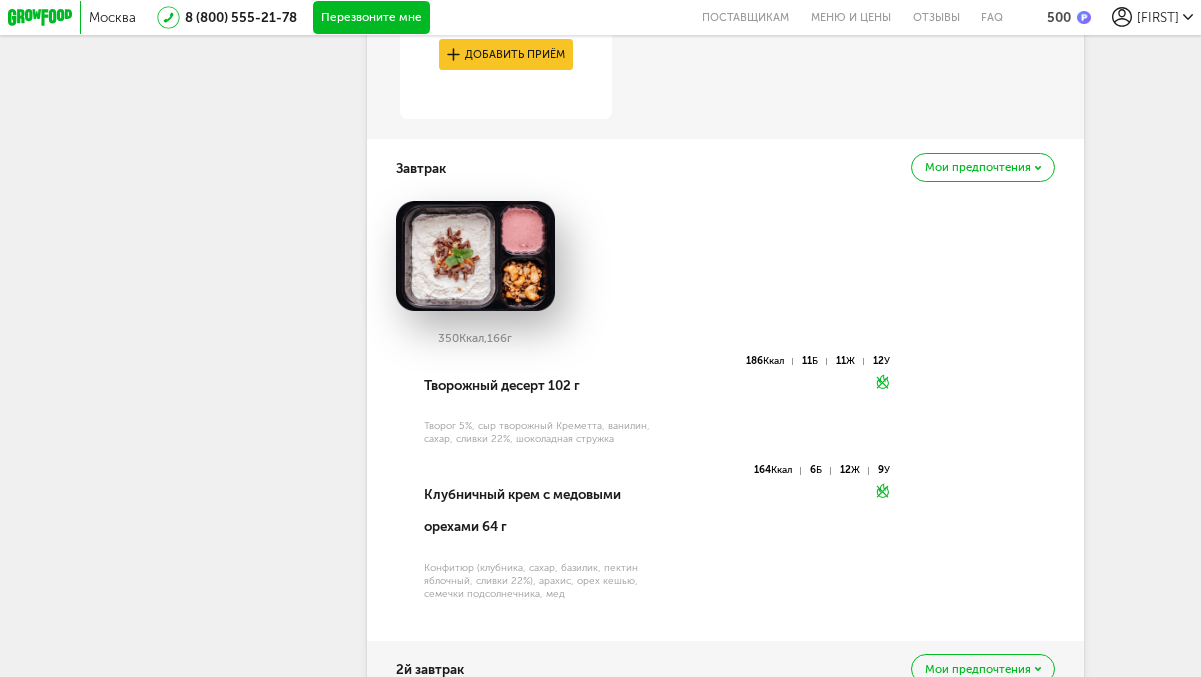 scroll, scrollTop: 942, scrollLeft: 0, axis: vertical 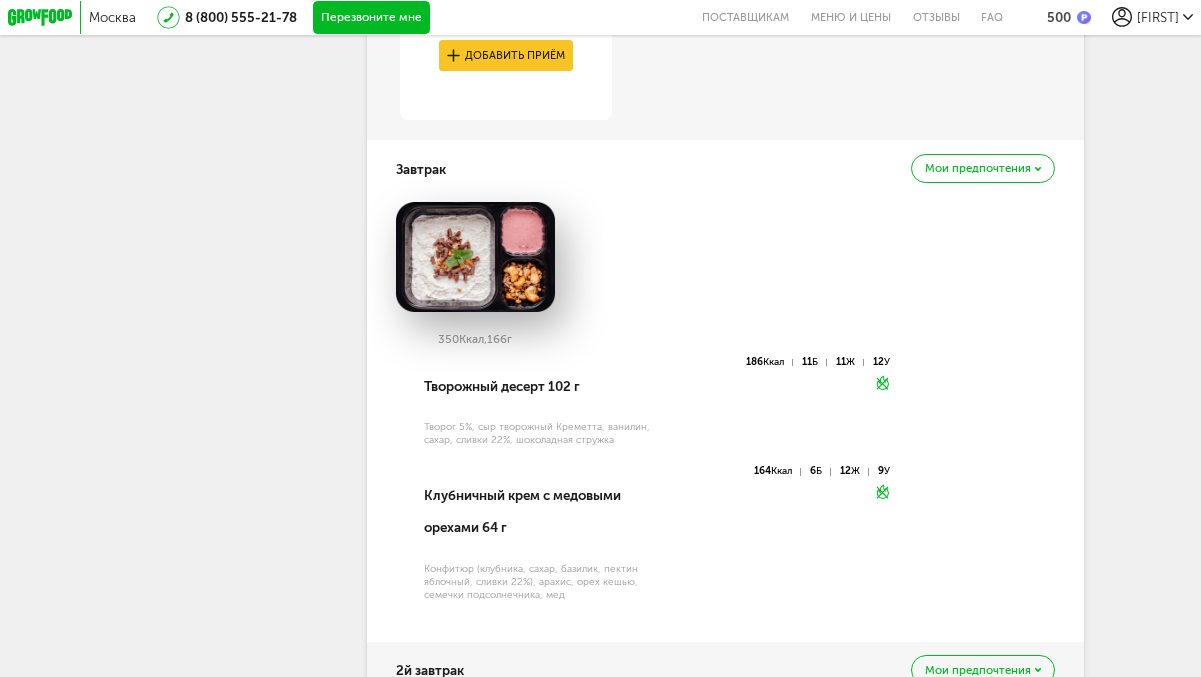 click on "Мои предпочтения" at bounding box center [983, 169] 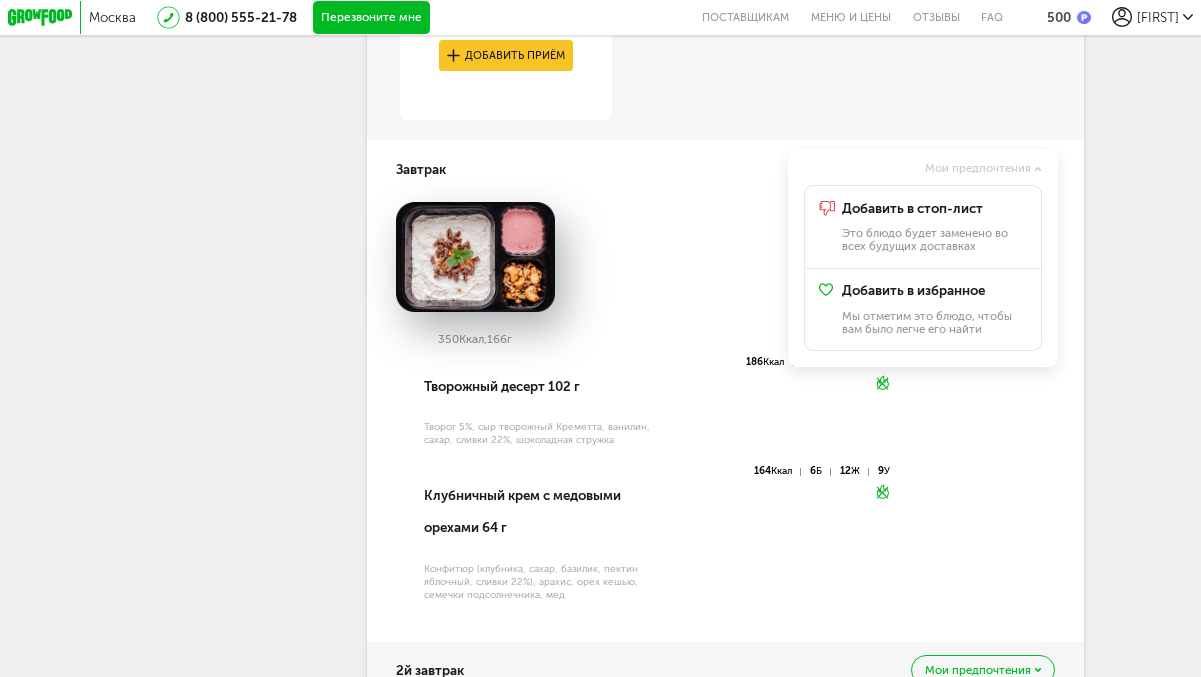 click on "350 Ккал,
166 г Творожный десерт 102 г Творог 5%, сыр творожный Креметта, ванилин, сахар, сливки 22%, шоколадная стружка 186 Ккал 11 Б 11 Ж 12 У Не греть Клубничный крем с медовыми орехами 64 г Конфитюр (клубника, сахар, базилик, пектин яблочный, сливки 22%), арахис, орех кешью, семечки подсолнечника, мед 164 Ккал 6 Б 12 Ж 9 У Не греть" at bounding box center [725, 412] 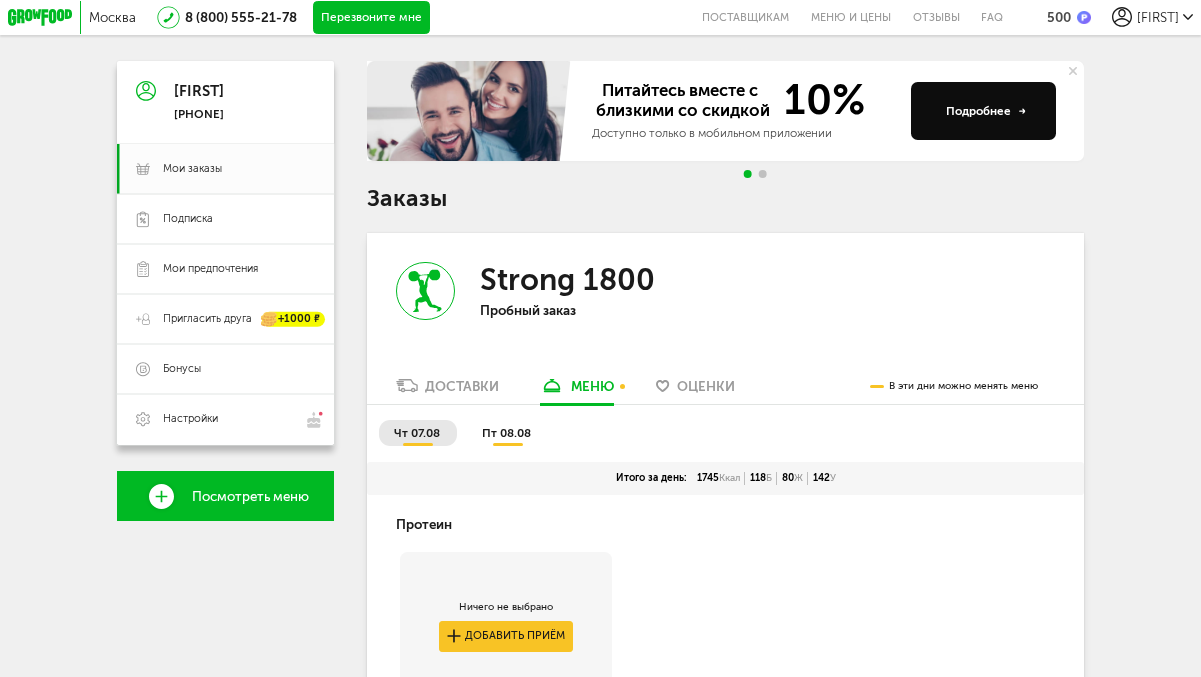 scroll, scrollTop: 151, scrollLeft: 0, axis: vertical 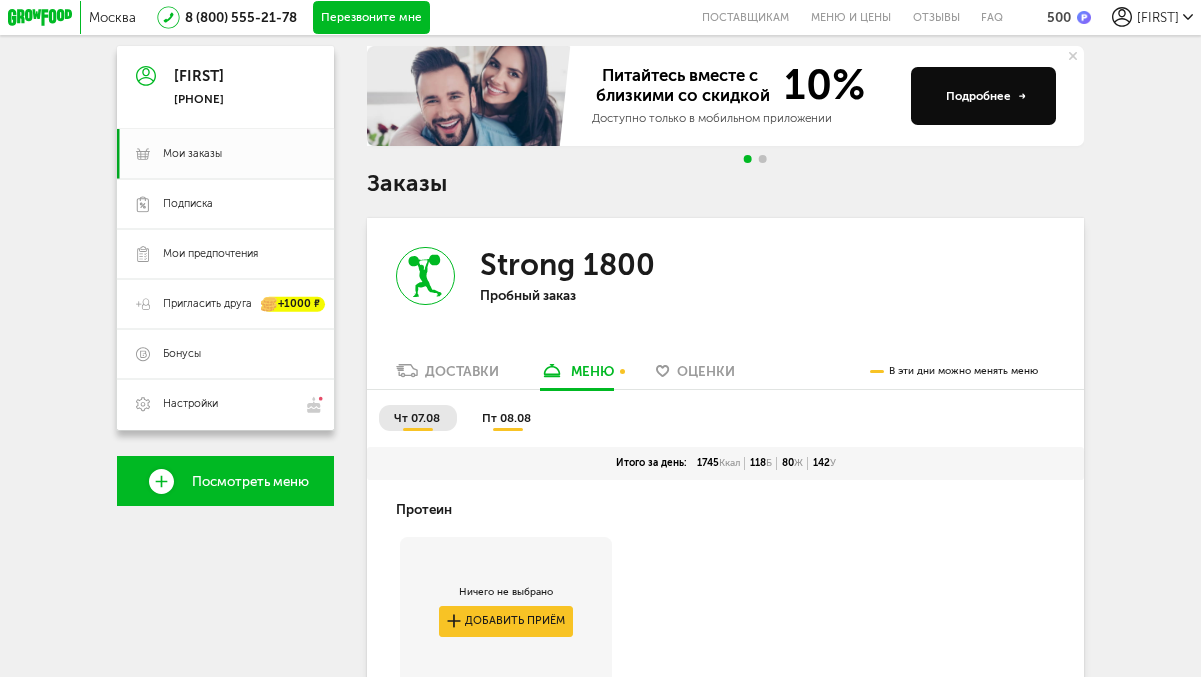 click on "[DAY_OF_WEEK] [DATE] [DAY_OF_WEEK] [DATE]" at bounding box center (725, 418) 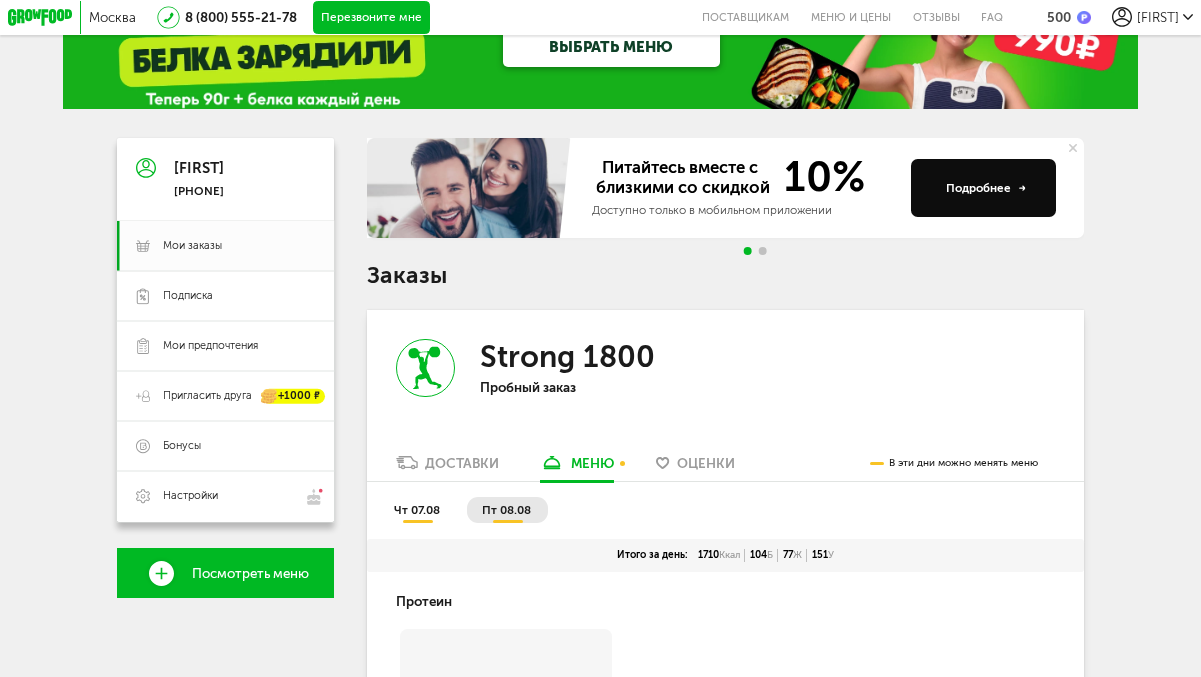 scroll, scrollTop: 0, scrollLeft: 0, axis: both 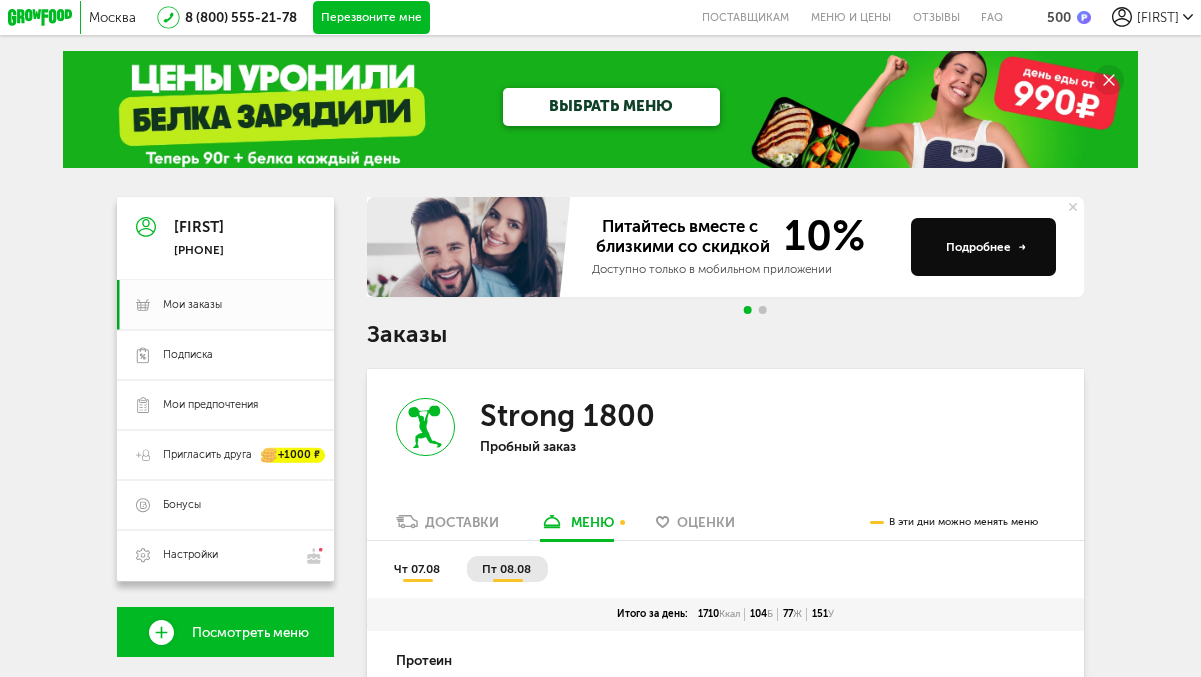 click on "[DAY_OF_WEEK] [DATE] [DAY_OF_WEEK] [DATE]" at bounding box center (725, 569) 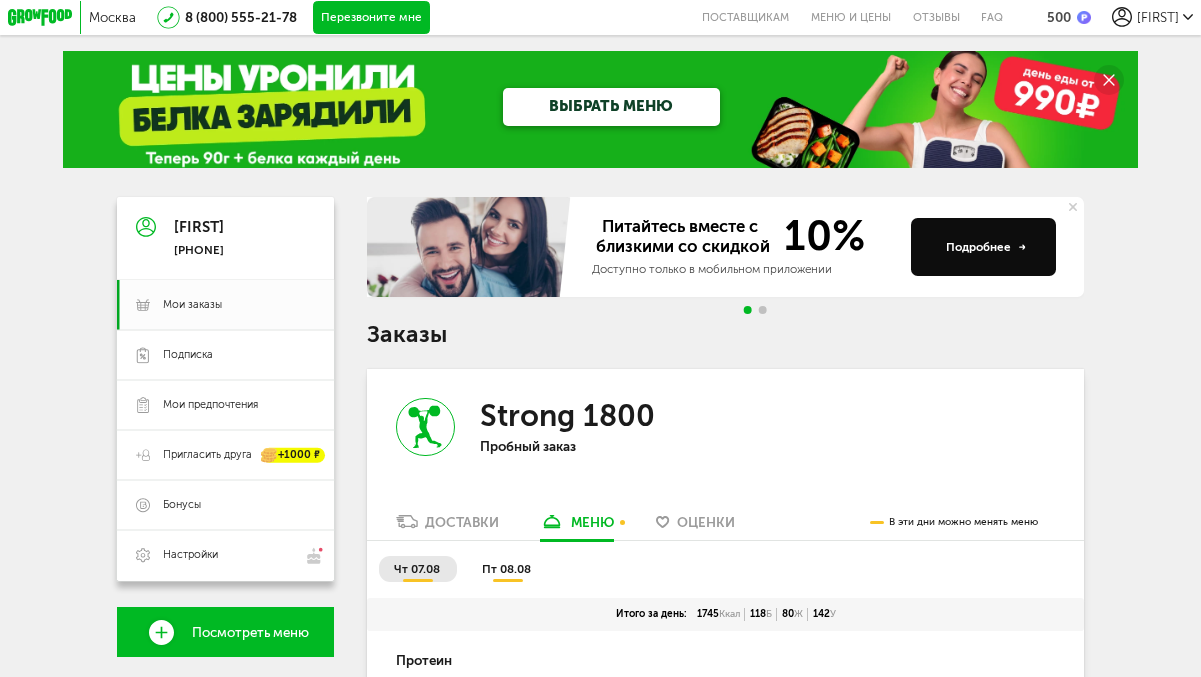 click on "пт 08.08" at bounding box center (506, 569) 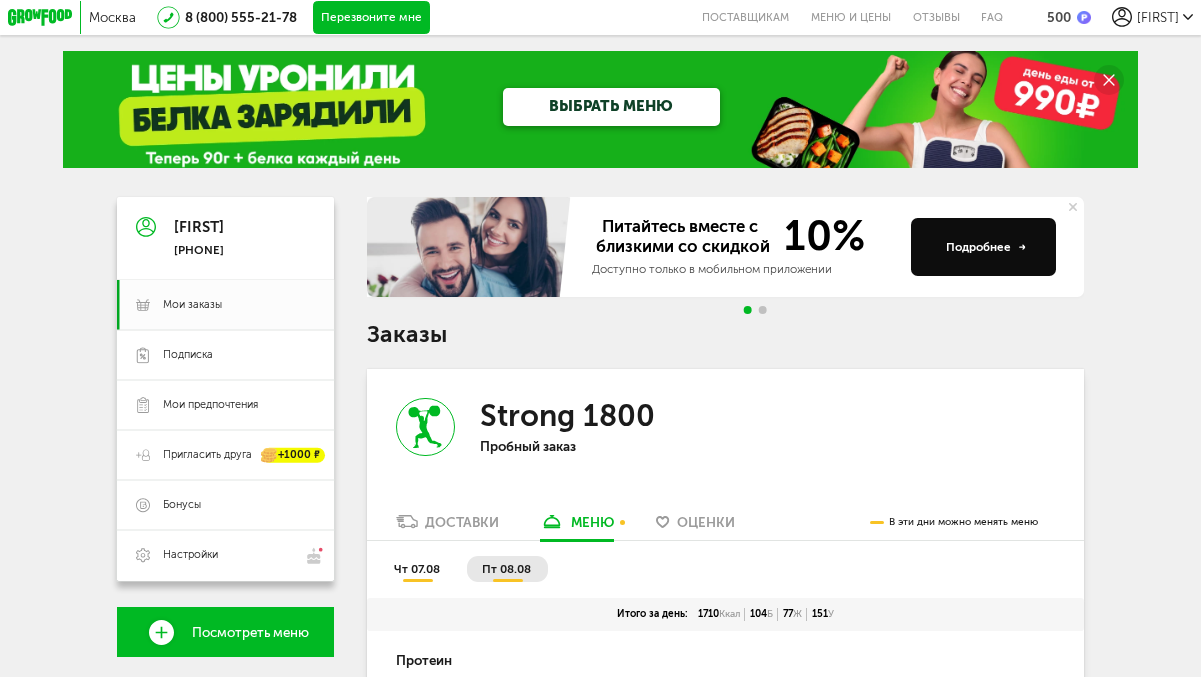 click on "Strong 1800     Пробный заказ" at bounding box center (546, 441) 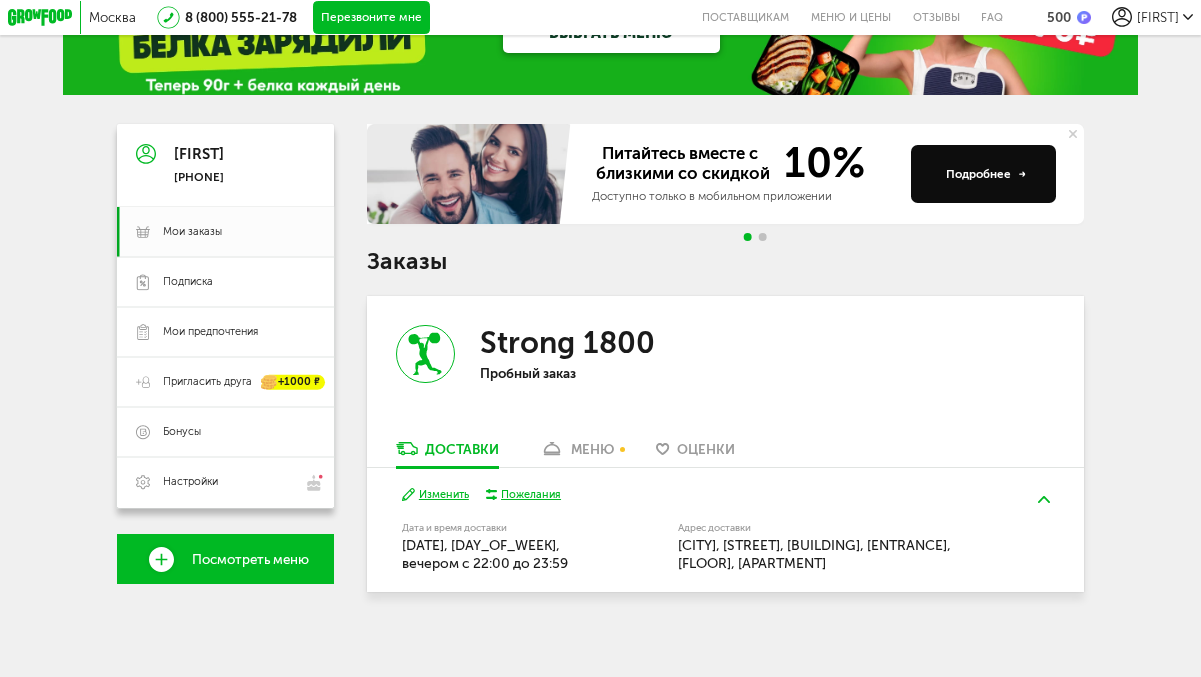 scroll, scrollTop: 0, scrollLeft: 0, axis: both 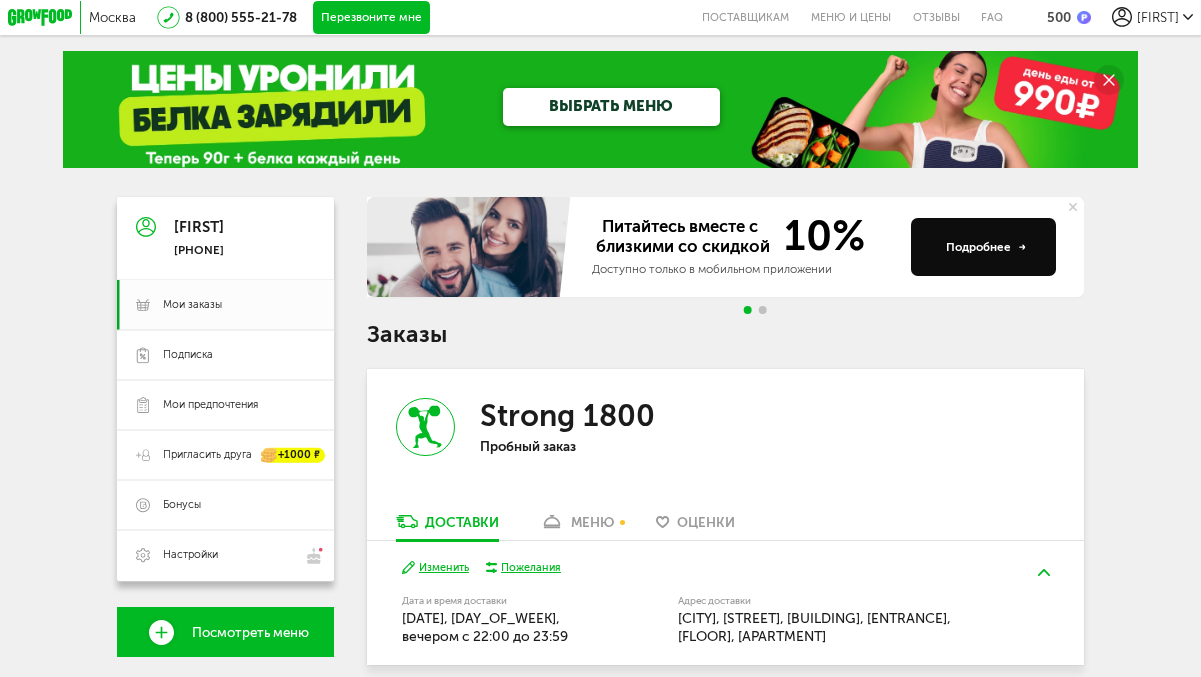 click on "меню" at bounding box center (592, 522) 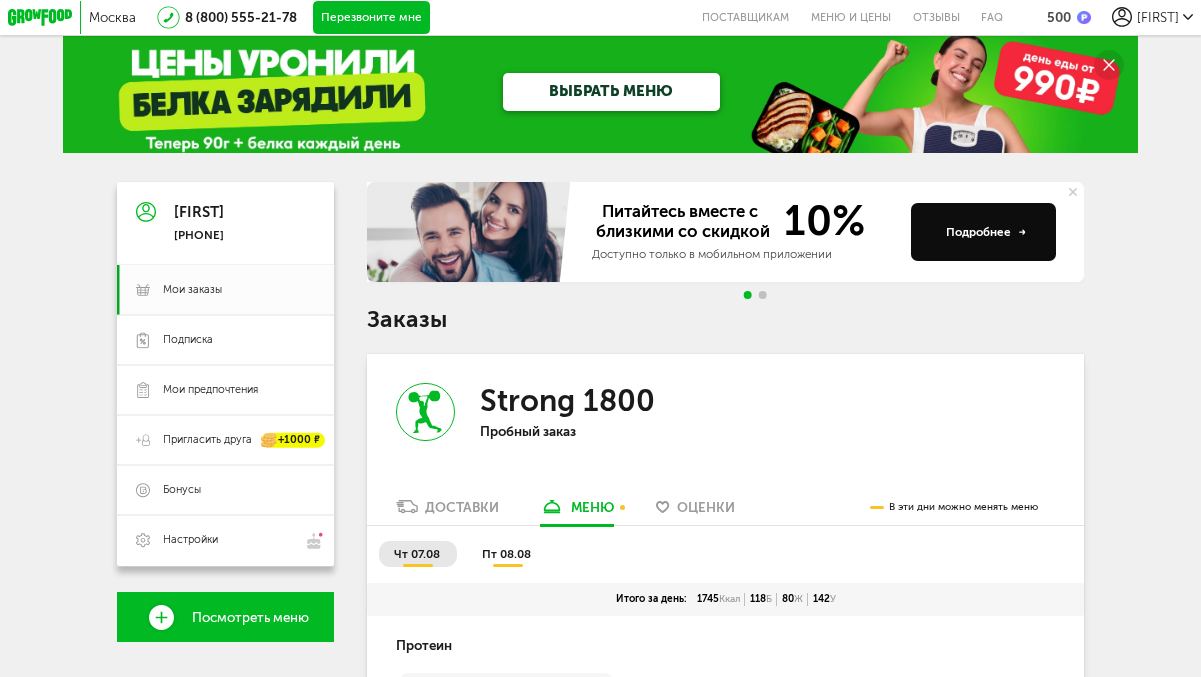 scroll, scrollTop: 0, scrollLeft: 0, axis: both 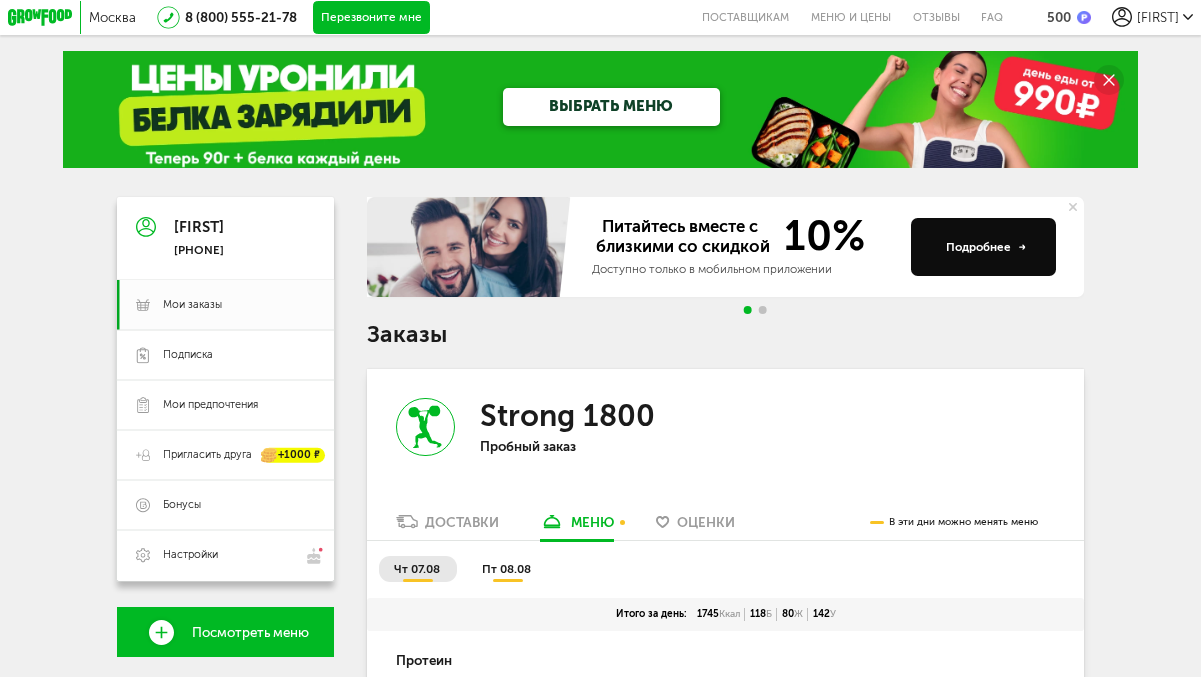 click on "[FIRST]" at bounding box center (1158, 17) 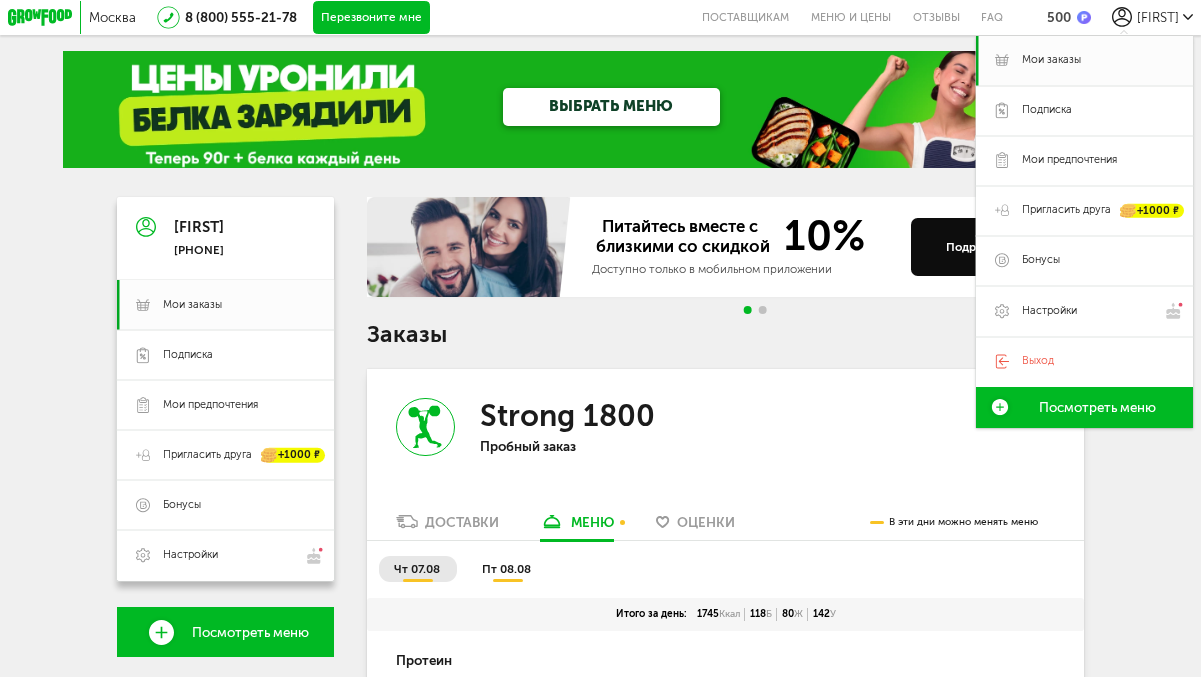 click on "Питайтесь вместе с близкими со скидкой 10% Доступно только в мобильном приложении Подробнее Управлять заказом в приложении еще удобней Скачайте приложение Grow Food и управляейте своим меню, оставляйте пожелания к доставкам и ставьте оценки. Получить ссылку по смс Заказы Strong 1800 Пробный заказ Доставки меню Оценки В эти дни можно менять меню
чт 07.08 пт 08.08
Итого за день:
1745 Ккал
118 Б
80 Ж
142 У Протеин
Ничего не выбрано
Добавить приём" at bounding box center (725, 1832) 